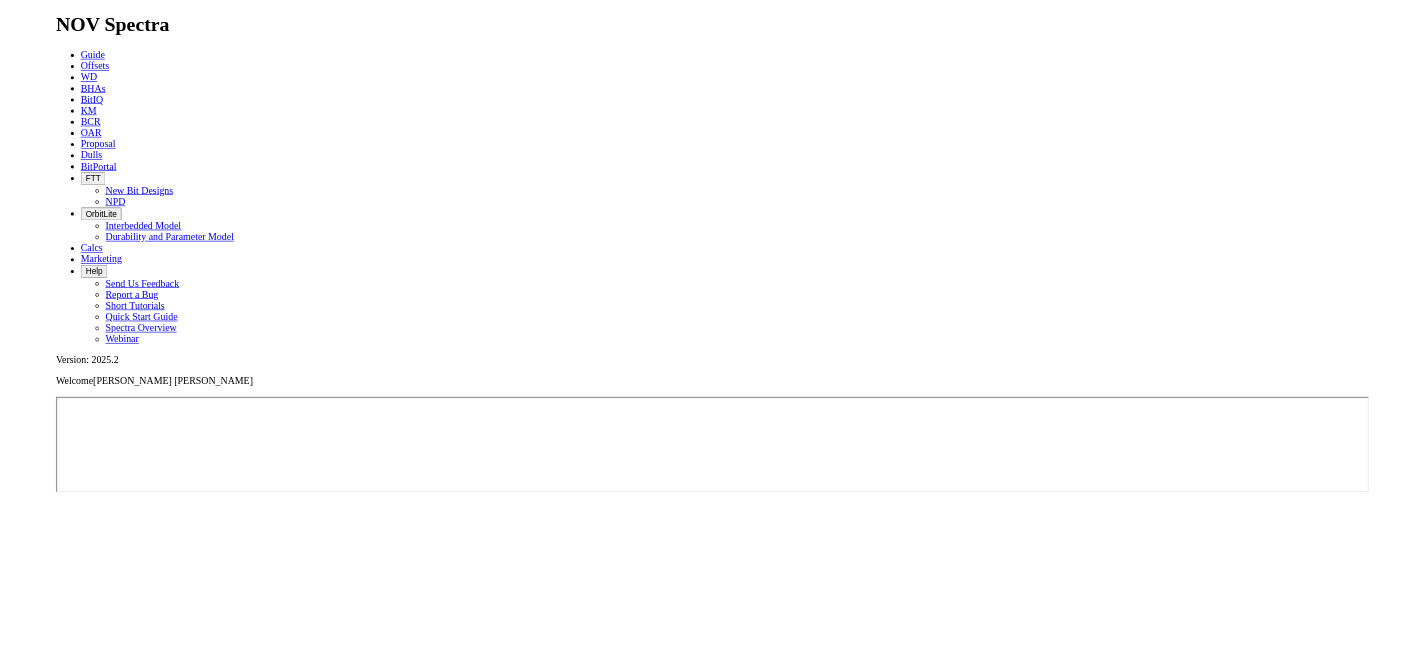 scroll, scrollTop: 0, scrollLeft: 0, axis: both 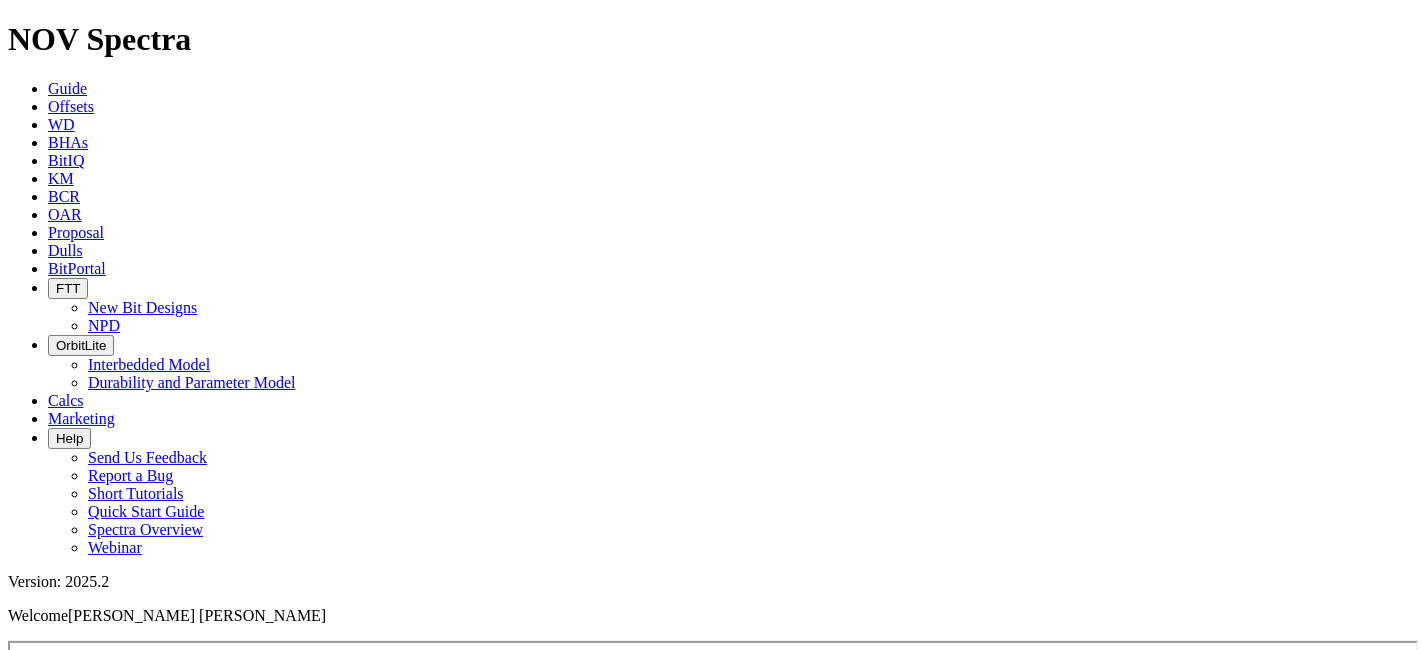 click on "Guide" at bounding box center [67, 88] 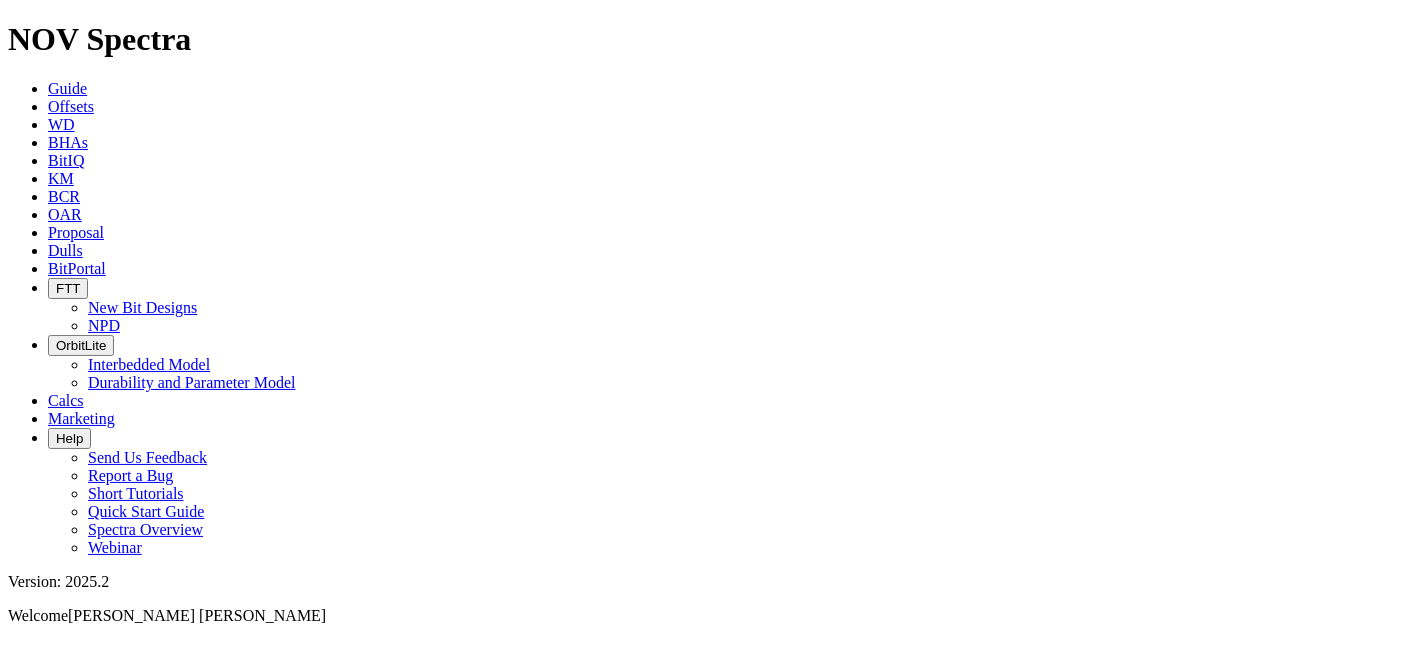 scroll, scrollTop: 263, scrollLeft: 0, axis: vertical 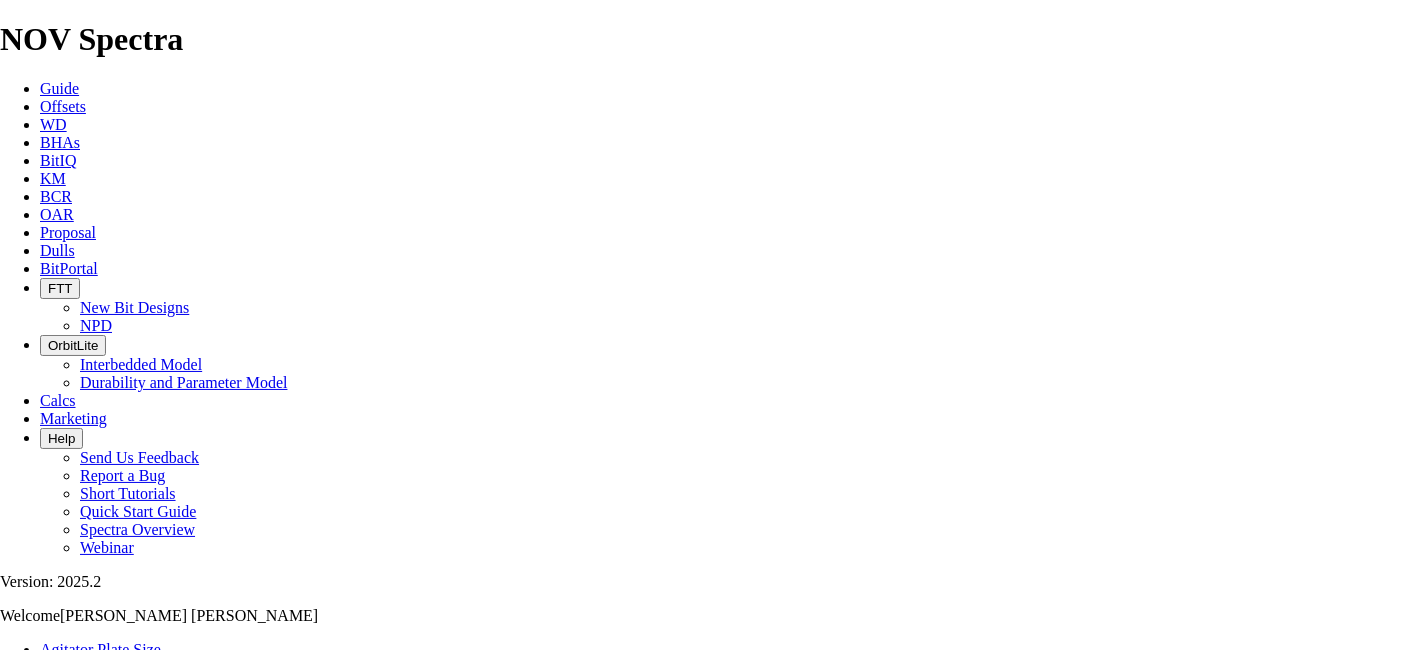 click on "Hole Size" at bounding box center (88, 854) 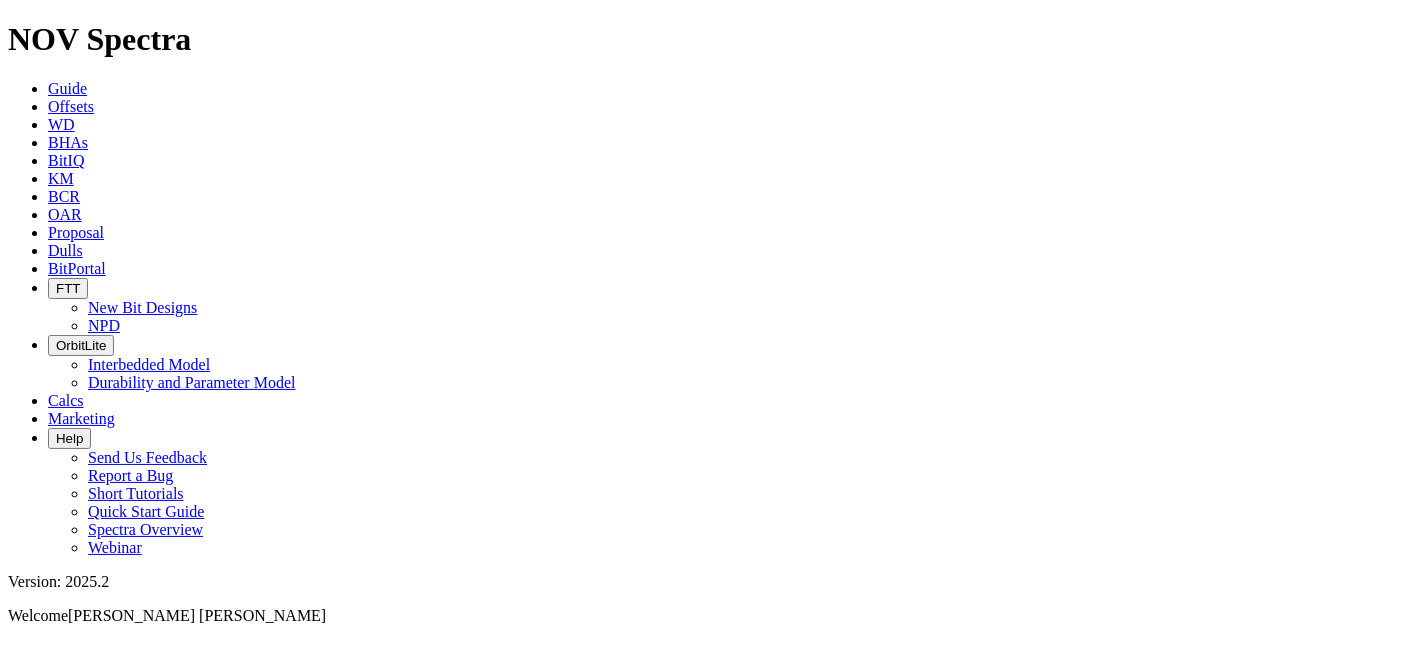 scroll, scrollTop: 60, scrollLeft: 0, axis: vertical 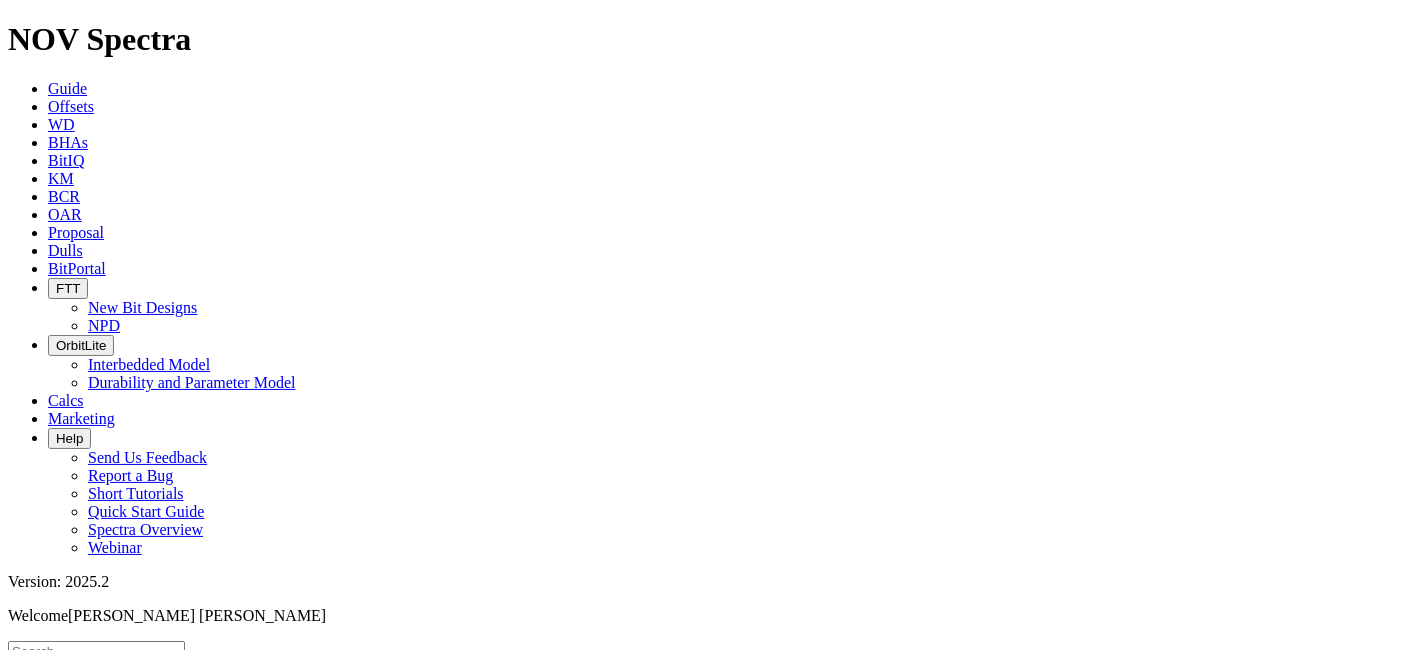 click at bounding box center (96, 651) 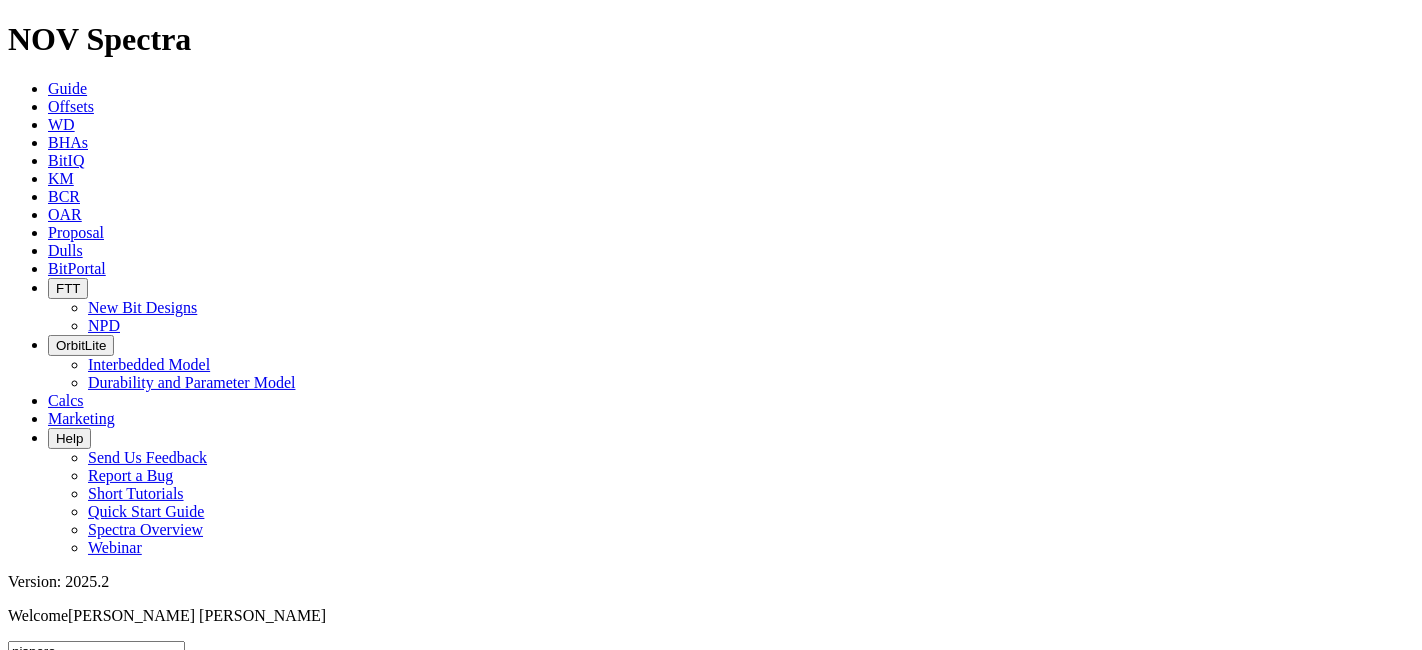 type on "nispero" 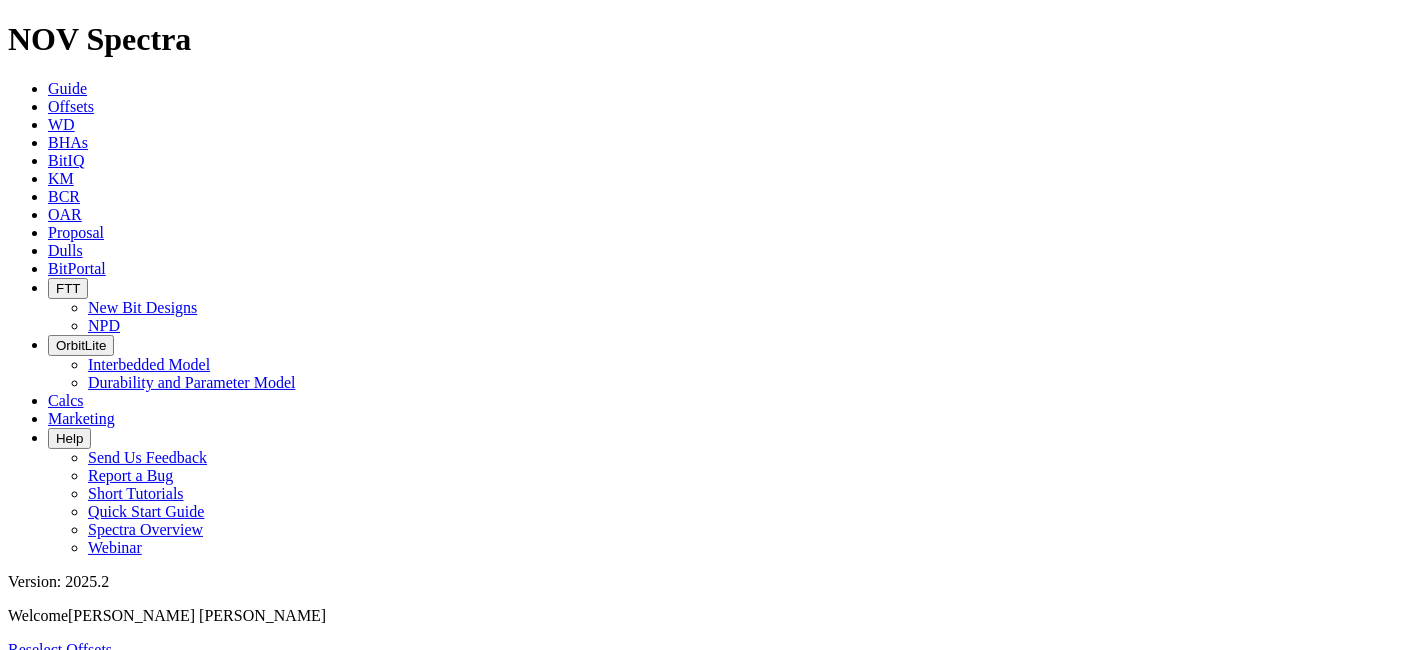 scroll, scrollTop: 0, scrollLeft: 0, axis: both 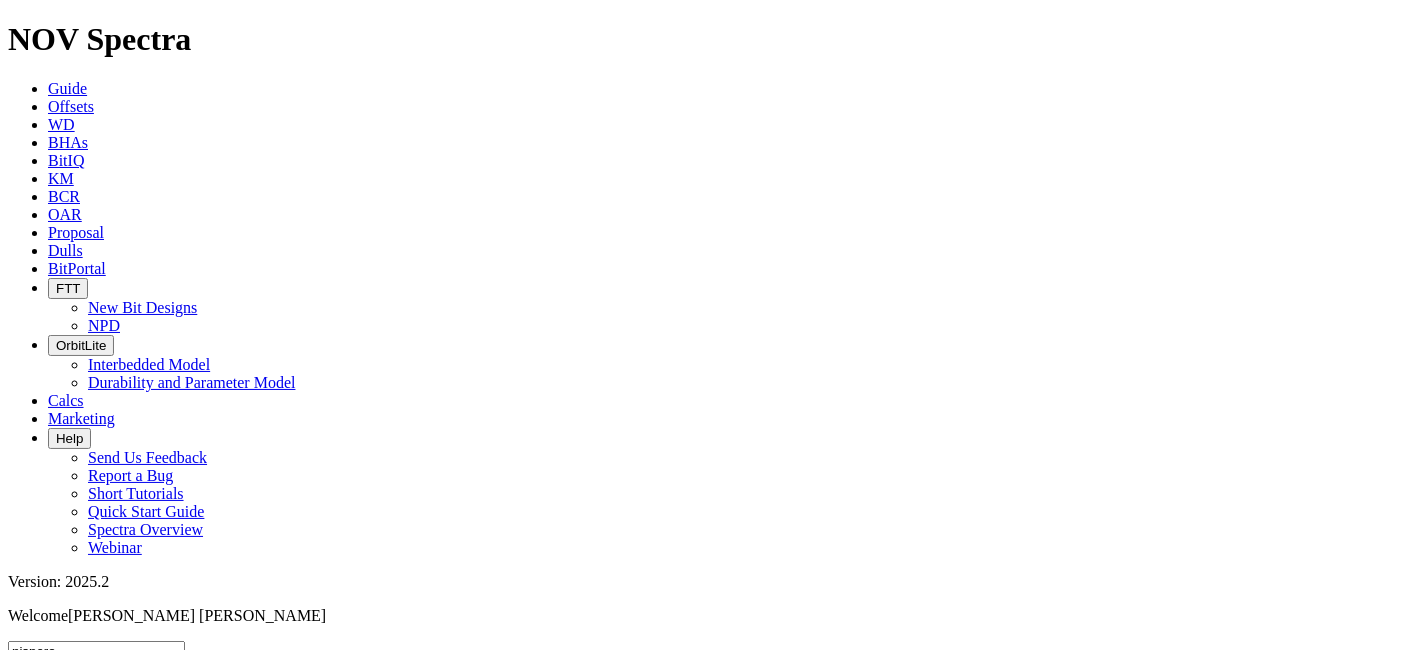 click on "Interval: 155 ft   Serial: A278901" at bounding box center [711, 4152] 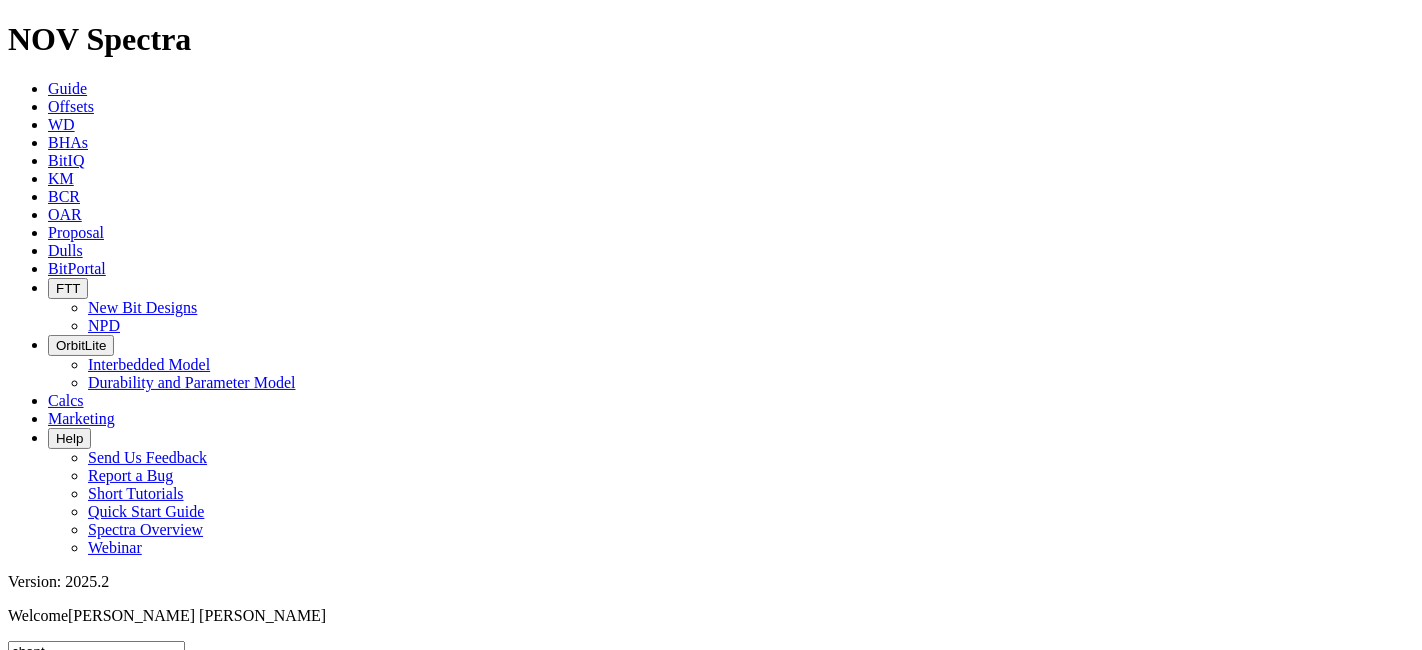 type on "chonta" 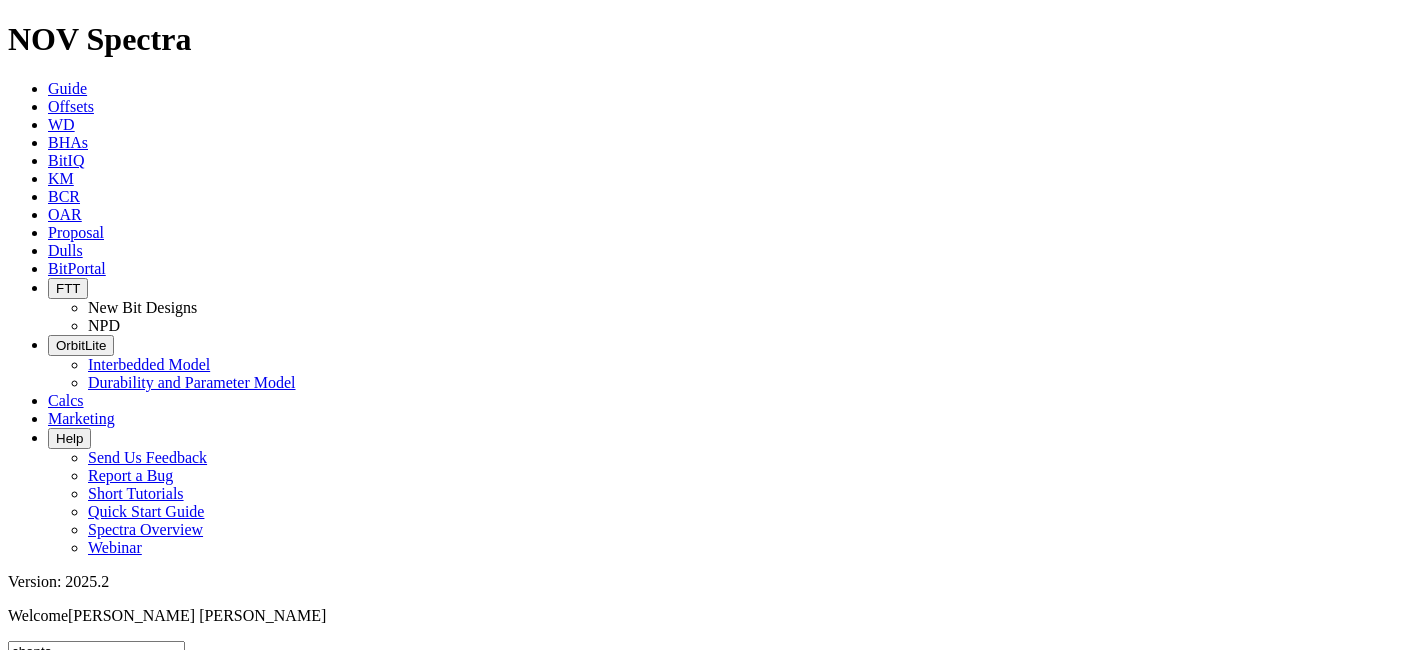 scroll, scrollTop: 0, scrollLeft: 0, axis: both 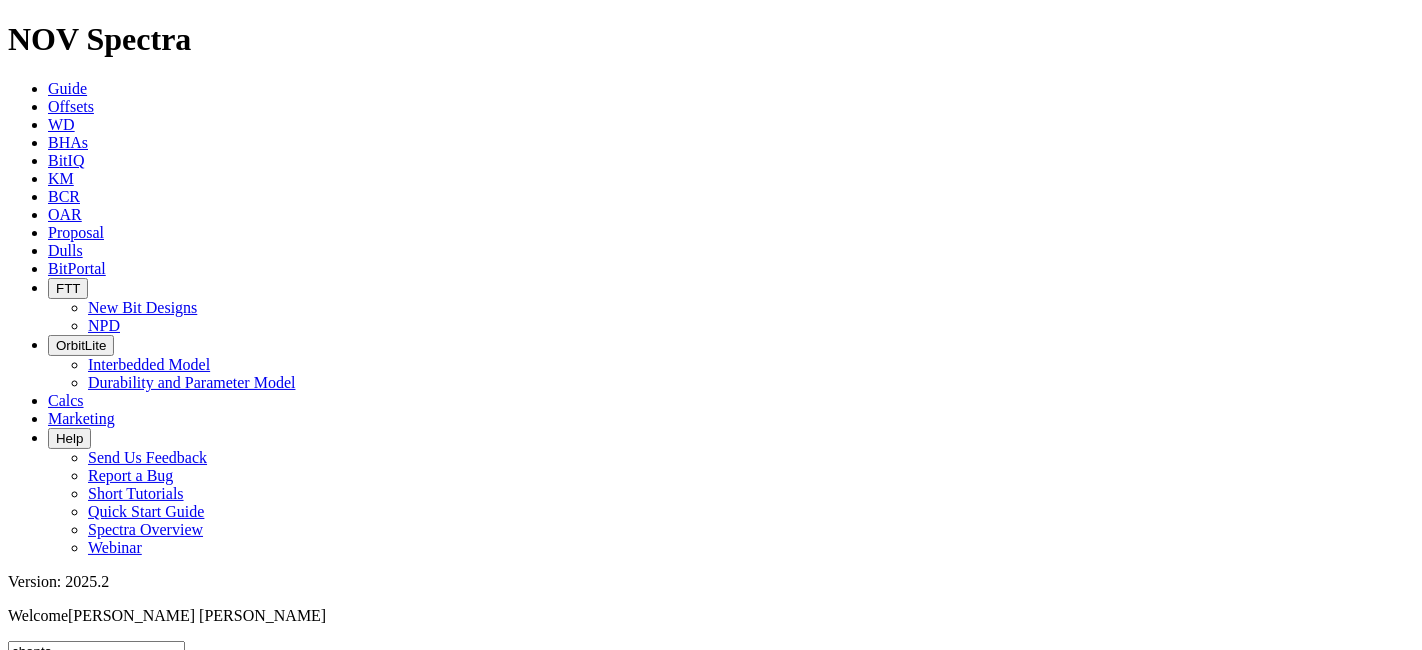 click on "chonta" at bounding box center (96, 651) 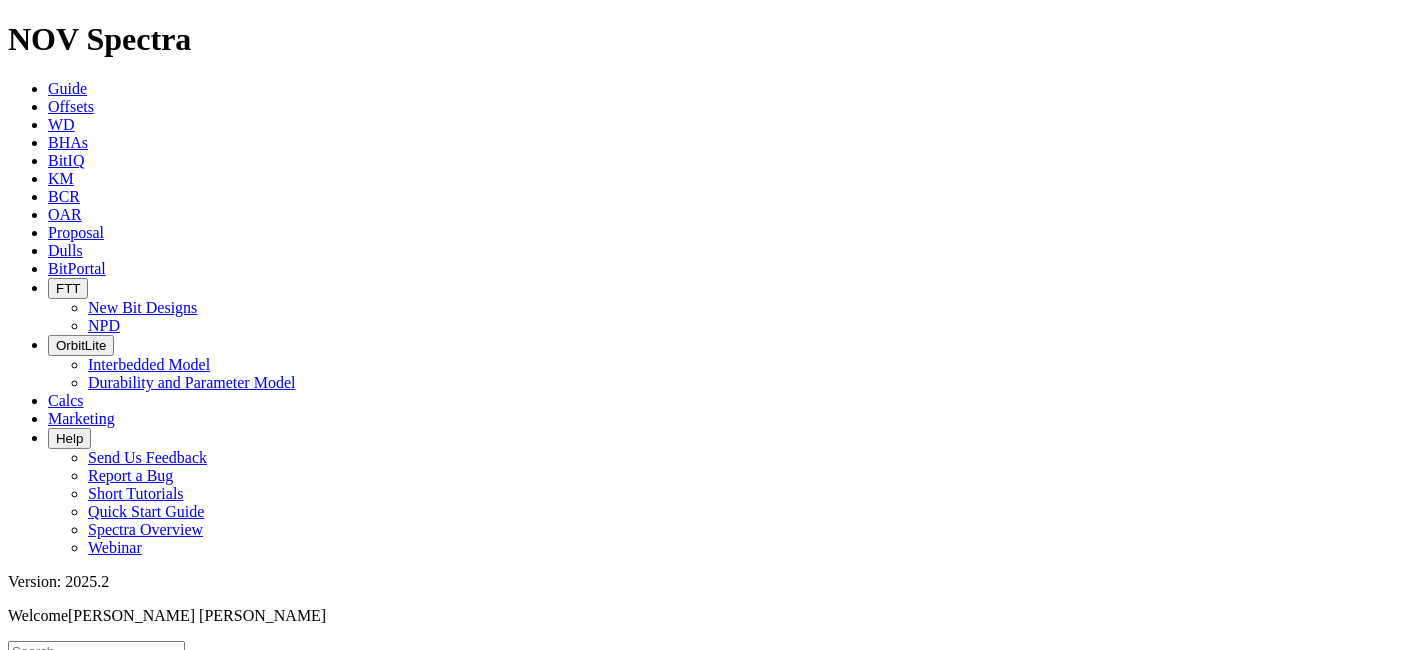 click on "Gran Tierra Energy   Status: Active" at bounding box center (711, 4152) 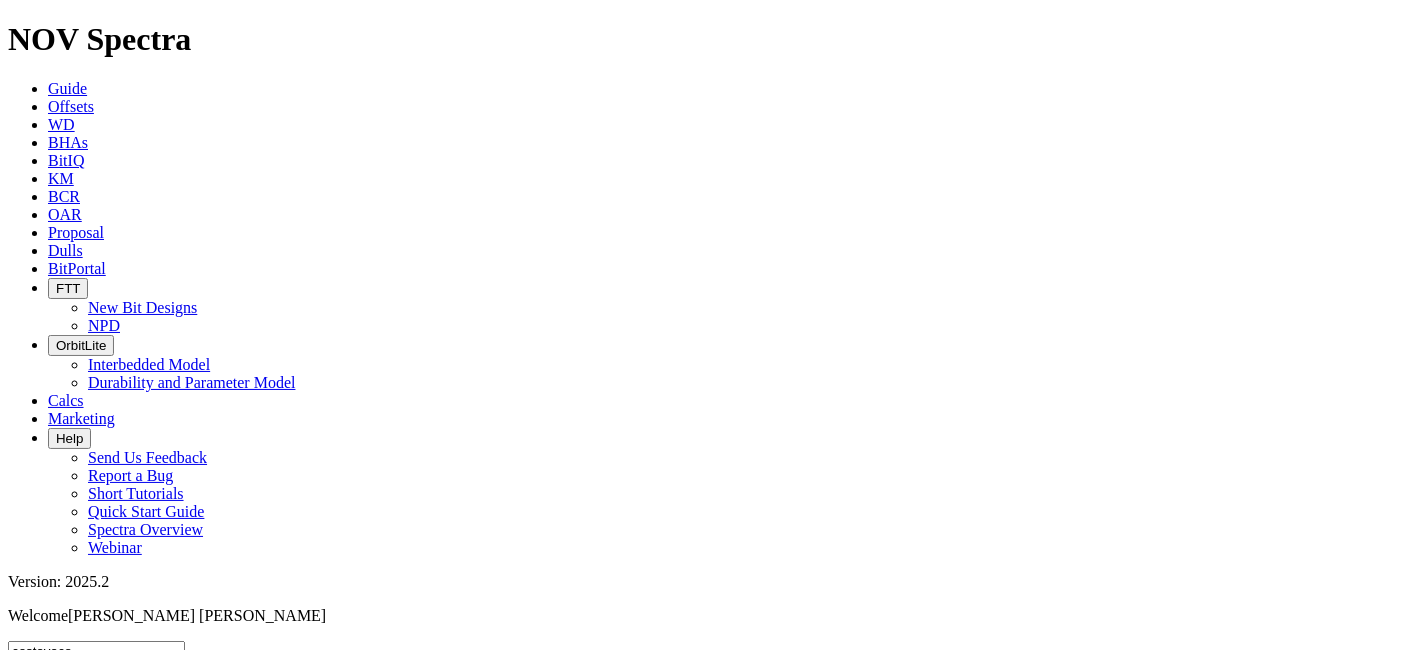 type on "costayaco" 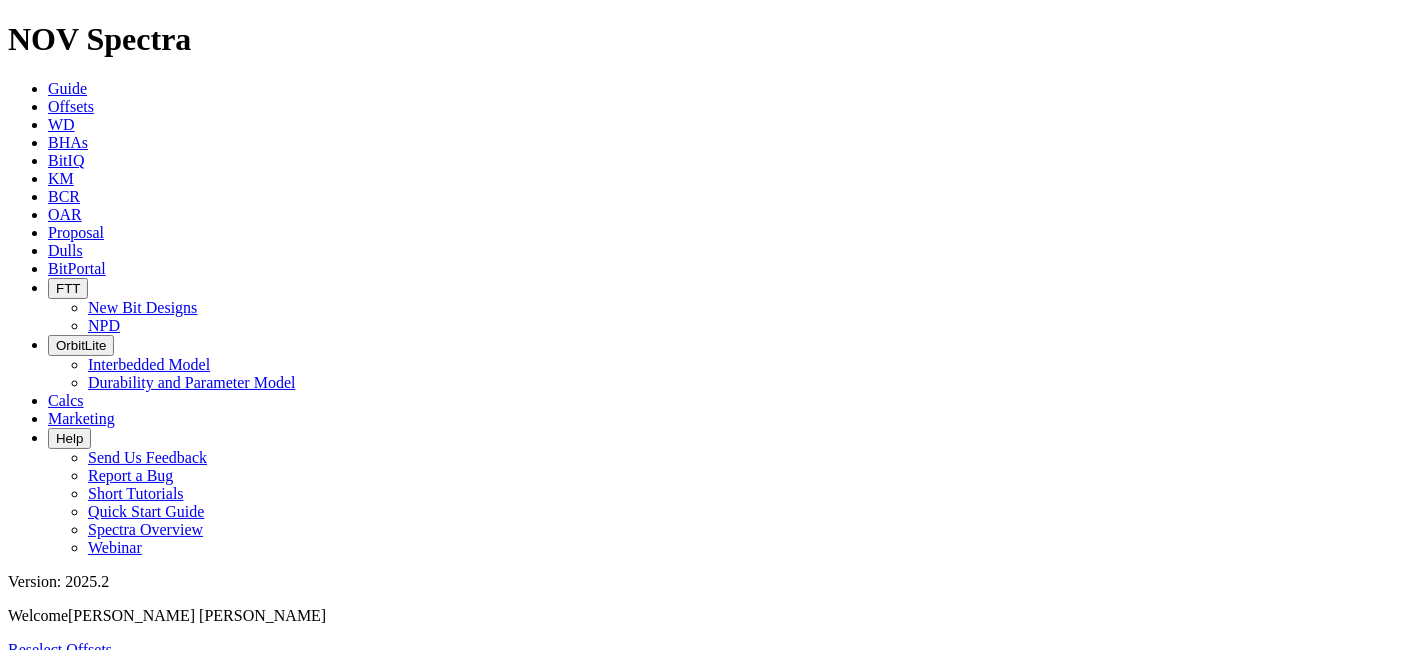 scroll, scrollTop: 739, scrollLeft: 0, axis: vertical 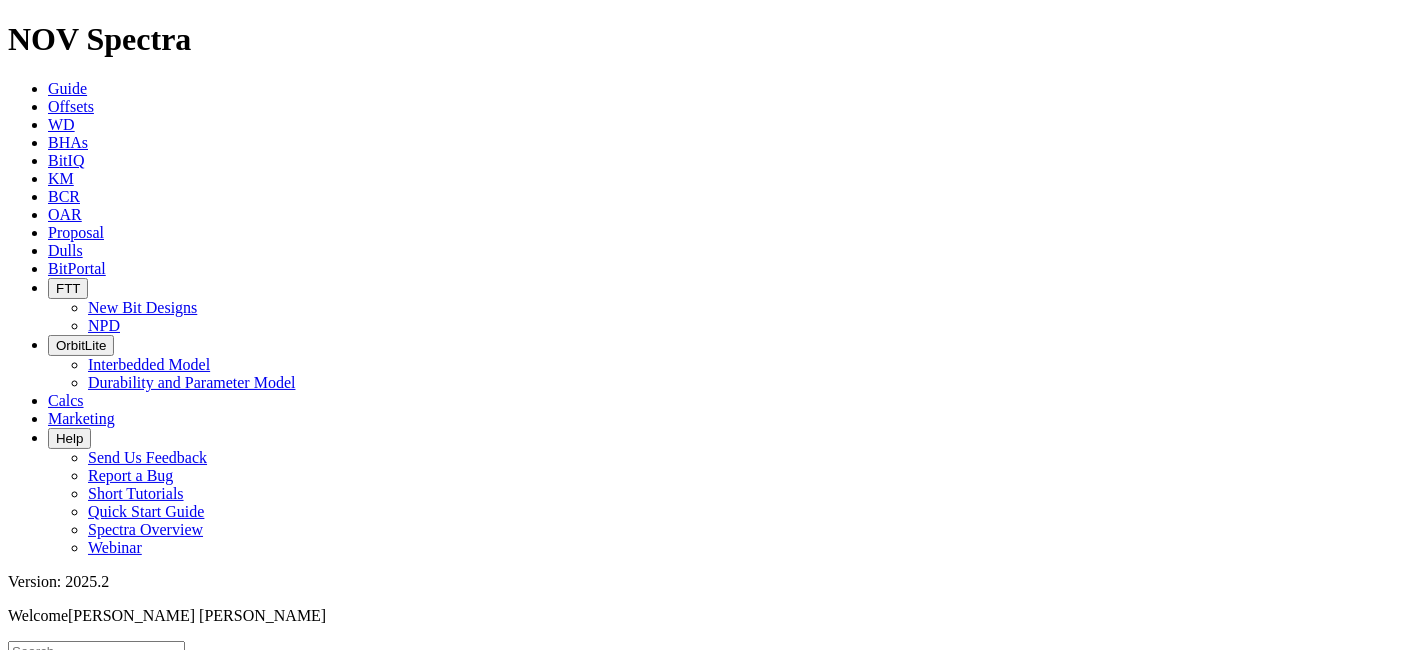 click on "Spectra is built to be used with Google Chrome.   Please switch browsers.         NOV Spectra           Guide             Offsets             [PERSON_NAME]             BitIQ             KM               BCR             OAR             Proposal             EBRR             Dulls             BitPortal               FTT         New Bit Designs           NPD                   OrbitLite         Interbedded Model       Durability and Parameter Model                 Calcs             Marketing             Help       Send Us Feedback   Report a Bug   Short Tutorials   Quick Start Guide   Spectra Overview   Webinar            Version: 2025.2     Welcome   [PERSON_NAME] [PERSON_NAME]                                               Clear the 'Spud Date' filter to find [PERSON_NAME] and Runs greater than [DEMOGRAPHIC_DATA] or to search for Permits.            Start Spectra Here       Unit Pref                   Reset Filters        Cluster Pins         Map Layers   (Clear)           [GEOGRAPHIC_DATA] Counties [GEOGRAPHIC_DATA], [GEOGRAPHIC_DATA] Townships [GEOGRAPHIC_DATA] Fields" at bounding box center [711, 2047] 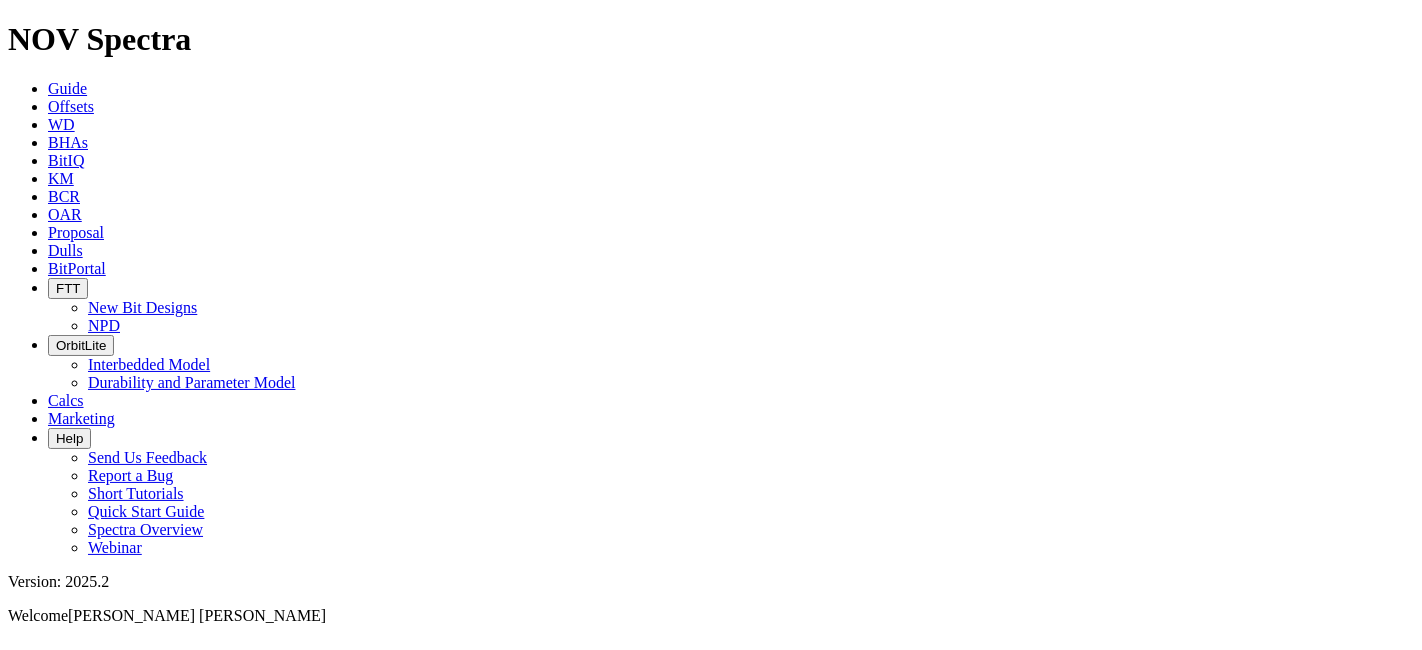 click at bounding box center [48, 142] 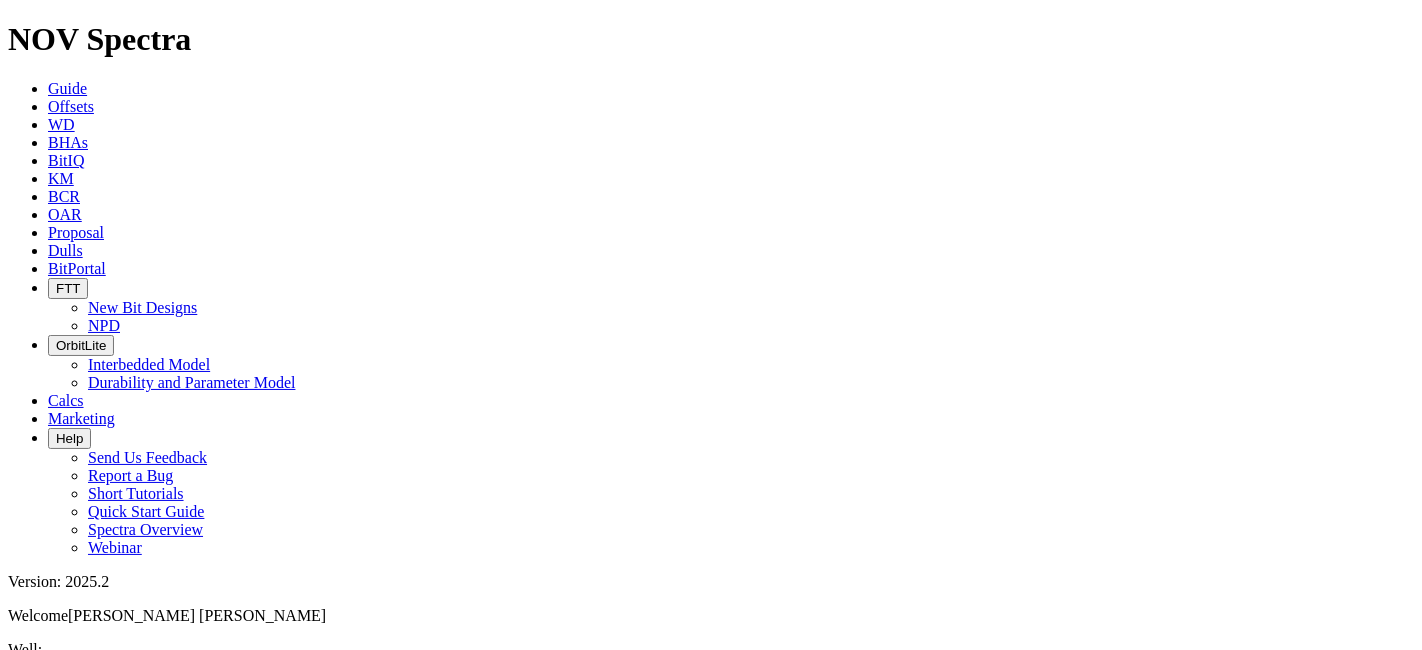 click at bounding box center (48, 178) 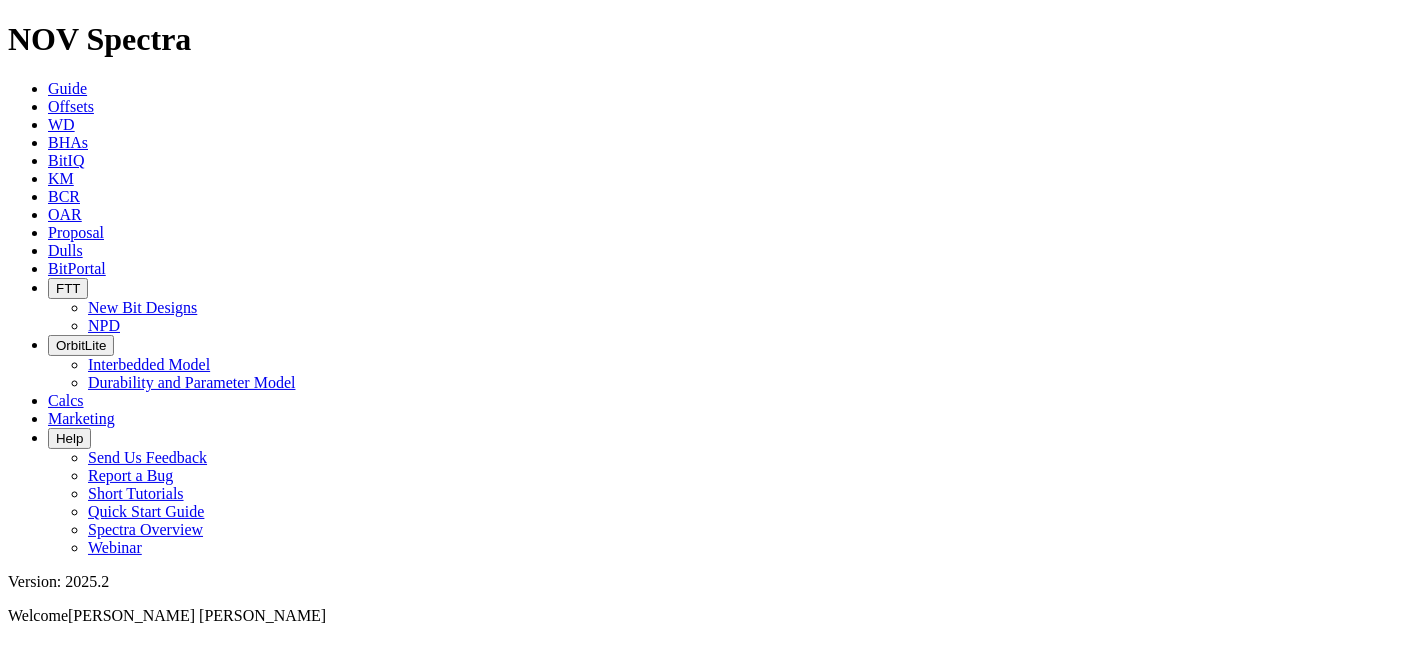 click at bounding box center [96, 702] 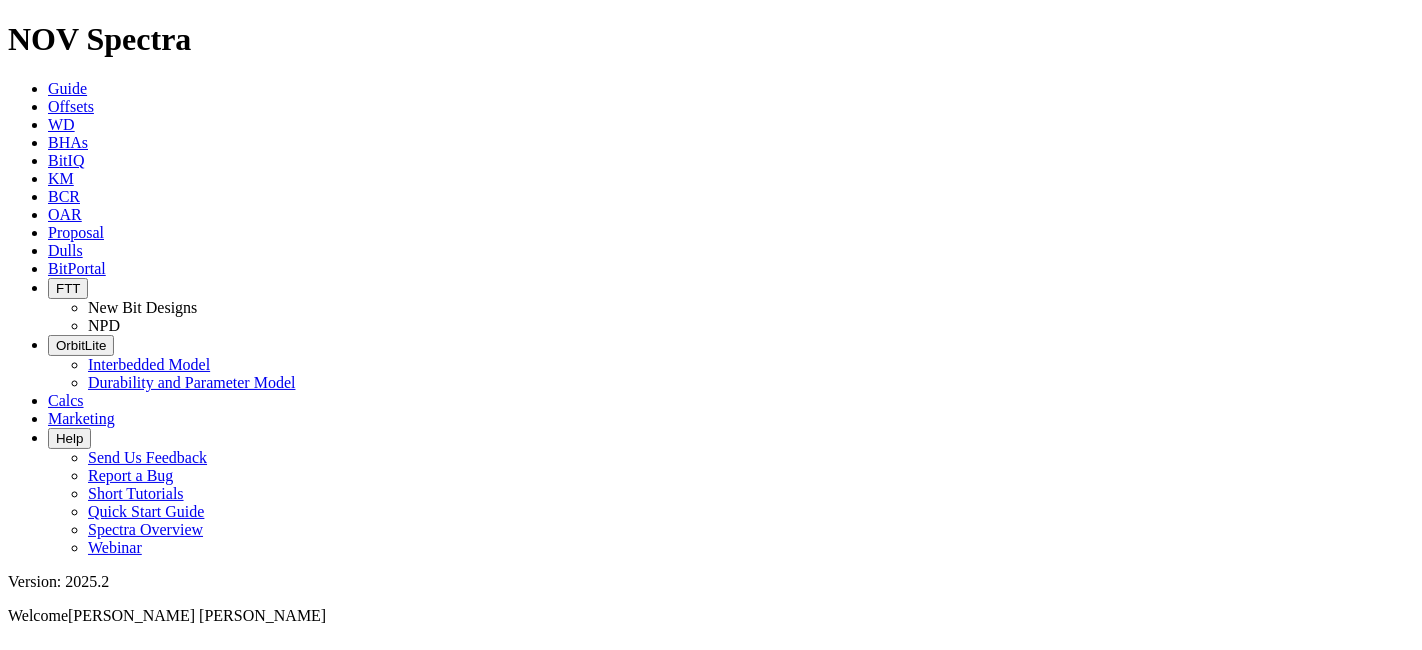 click on "Spectra is built to be used with Google Chrome.   Please switch browsers.         NOV Spectra           Guide             Offsets             [PERSON_NAME]             BitIQ             KM               BCR             OAR             Proposal             EBRR             Dulls             BitPortal               FTT         New Bit Designs           NPD                   OrbitLite         Interbedded Model       Durability and Parameter Model                 Calcs             Marketing             Help       Send Us Feedback   Report a Bug   Short Tutorials   Quick Start Guide   Spectra Overview   Webinar            Version: 2025.2     Welcome   [PERSON_NAME] [PERSON_NAME]            Knowledge Management         evolve      Search            Standard         Advanced                                 to                     Upload Content           Newly uploaded documents may take up to 15 minutes to appear in search results.     Found 26 matches from   3912 documents available" at bounding box center [711, 1937] 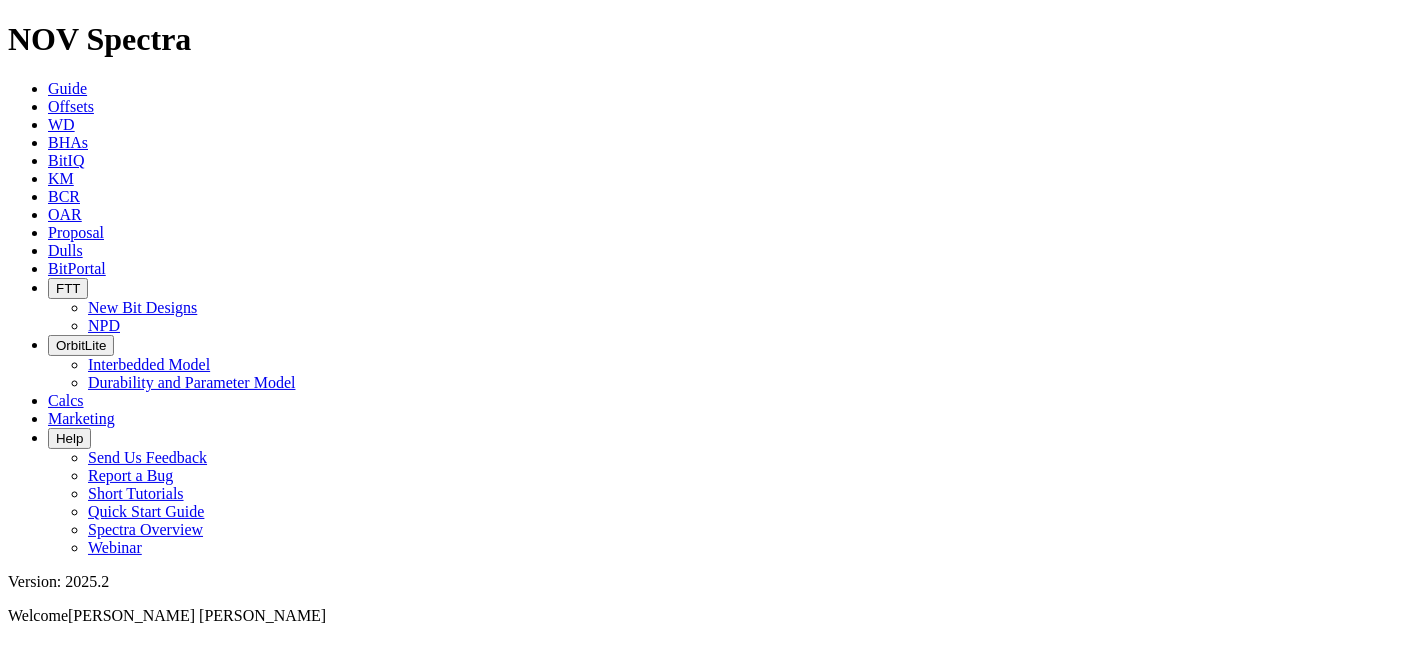 type on "deep leaching" 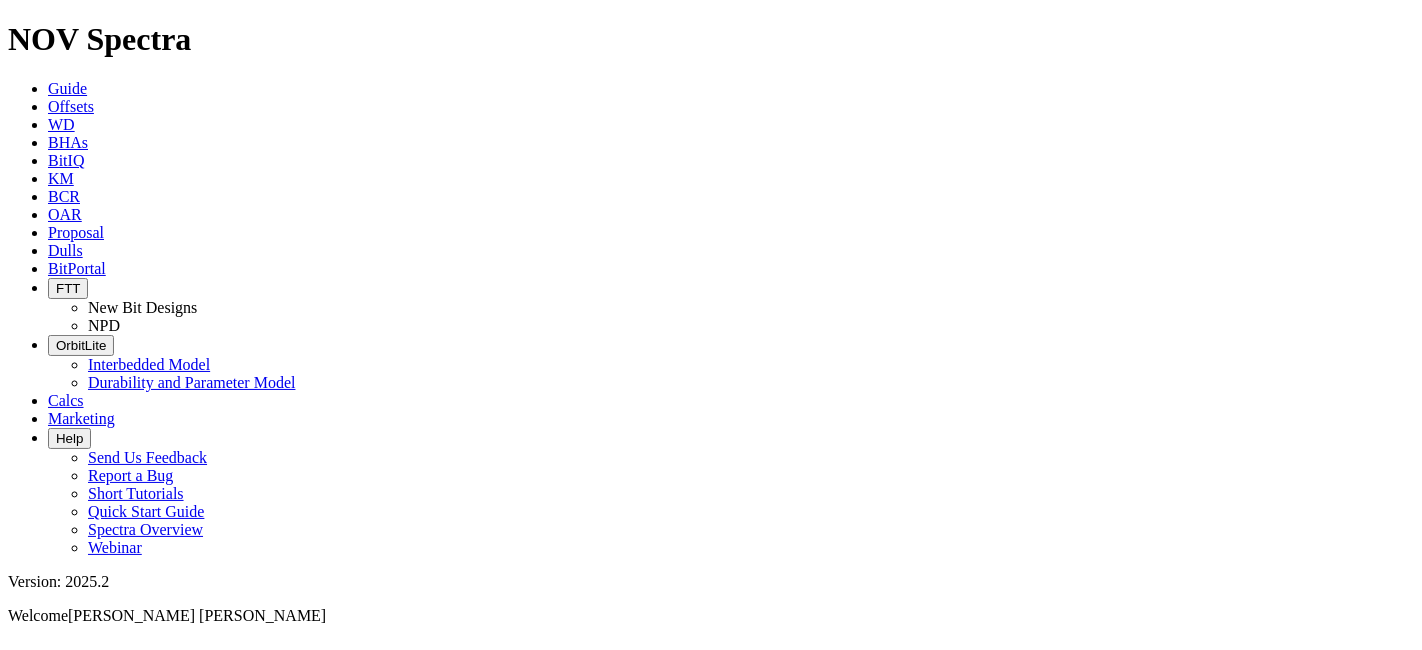 scroll, scrollTop: 0, scrollLeft: 0, axis: both 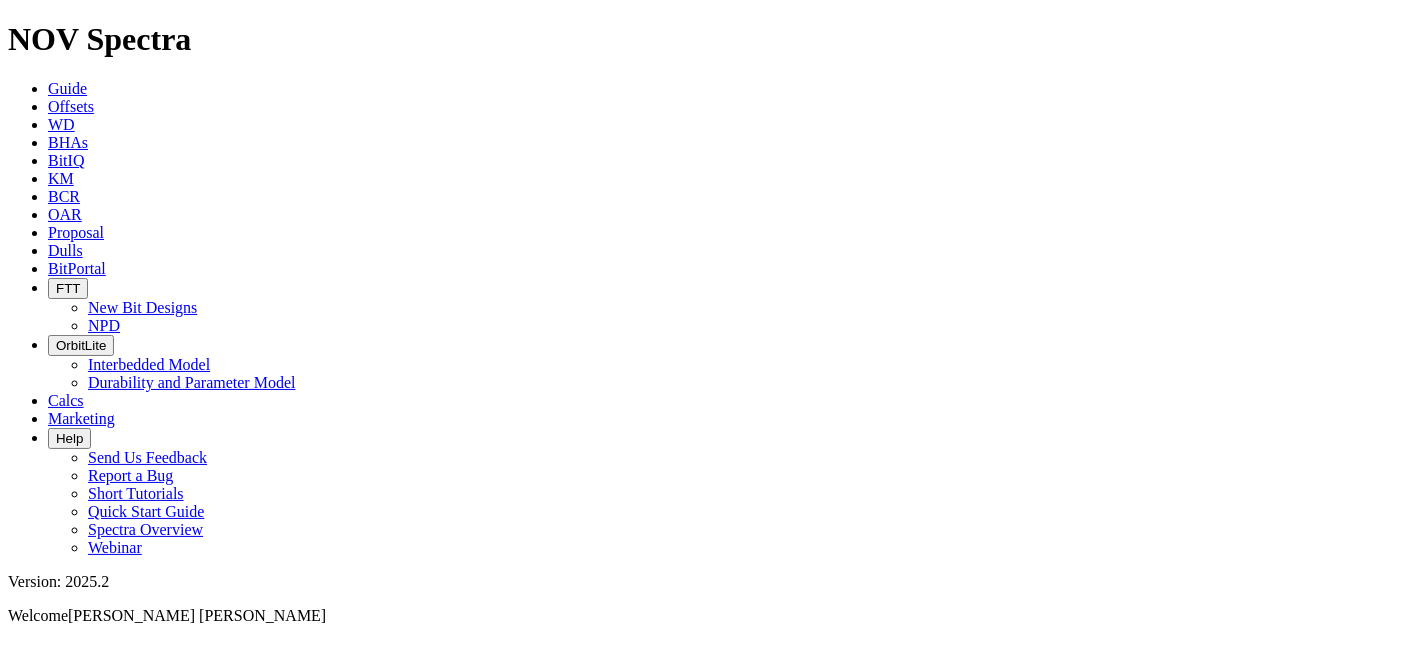 click at bounding box center [711, 731] 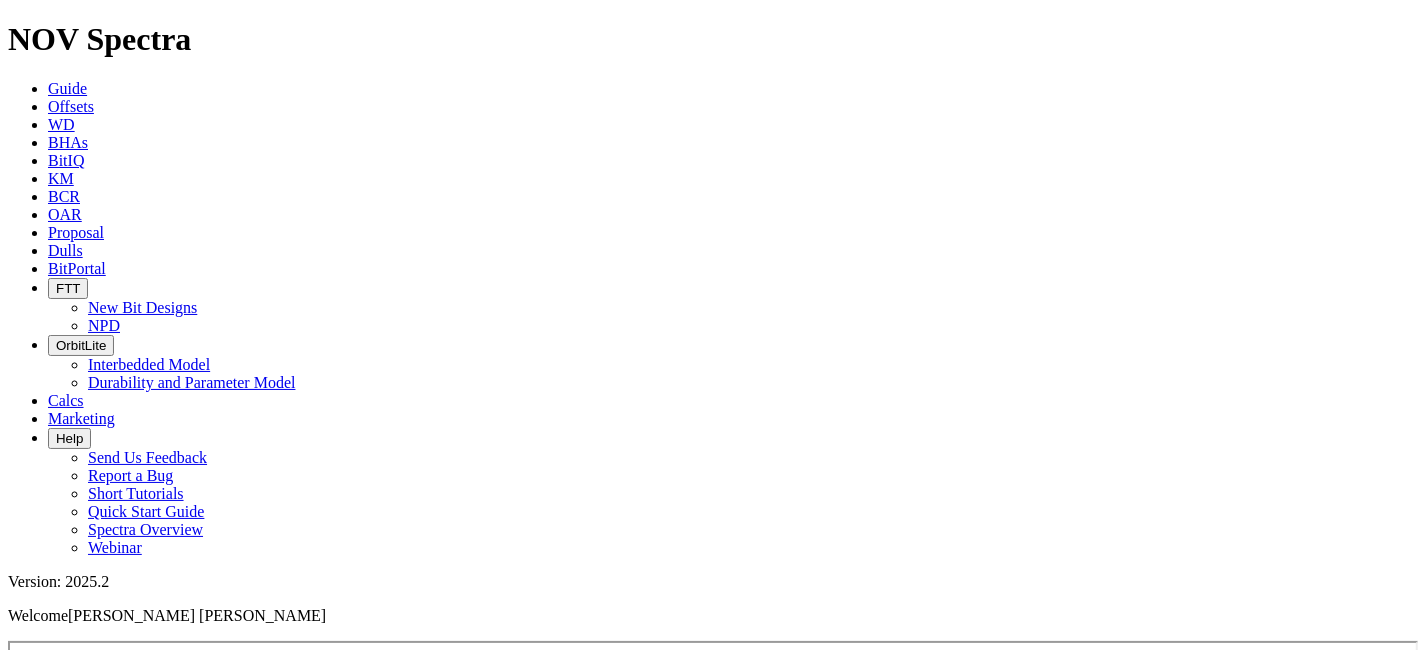 click on "Calcs" at bounding box center (66, 400) 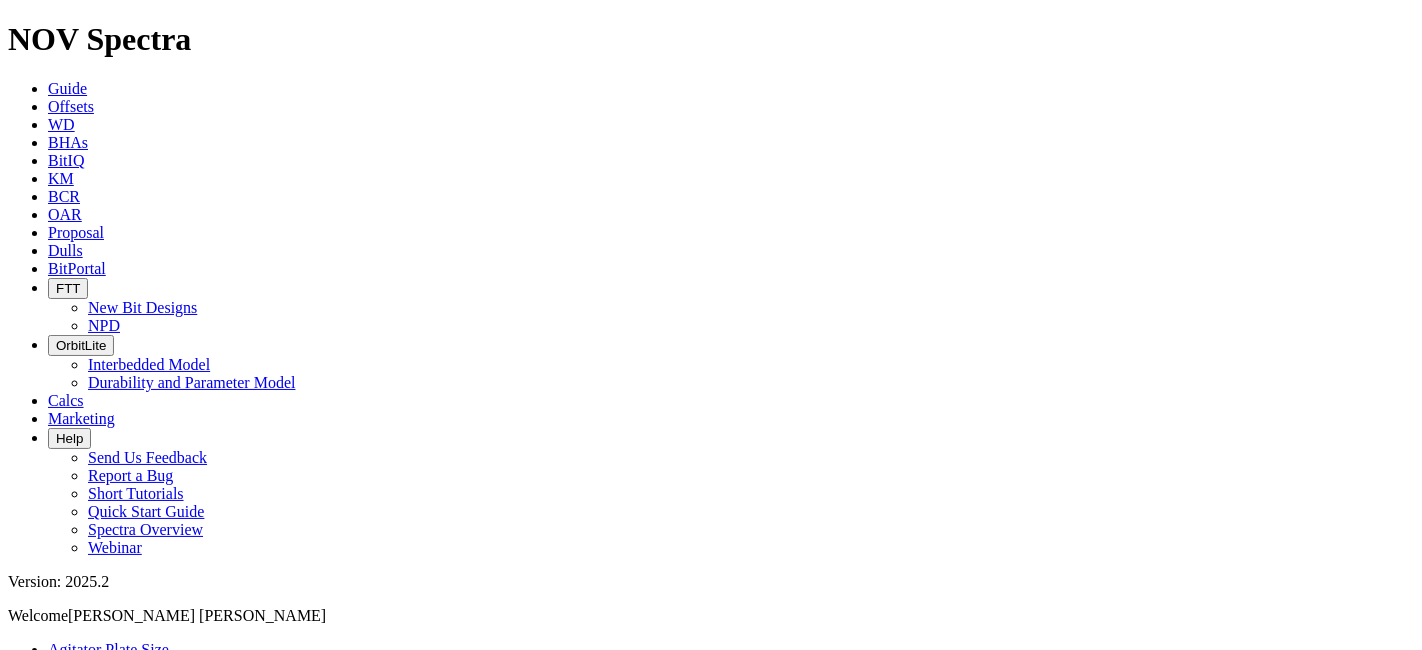 click at bounding box center (711, 729) 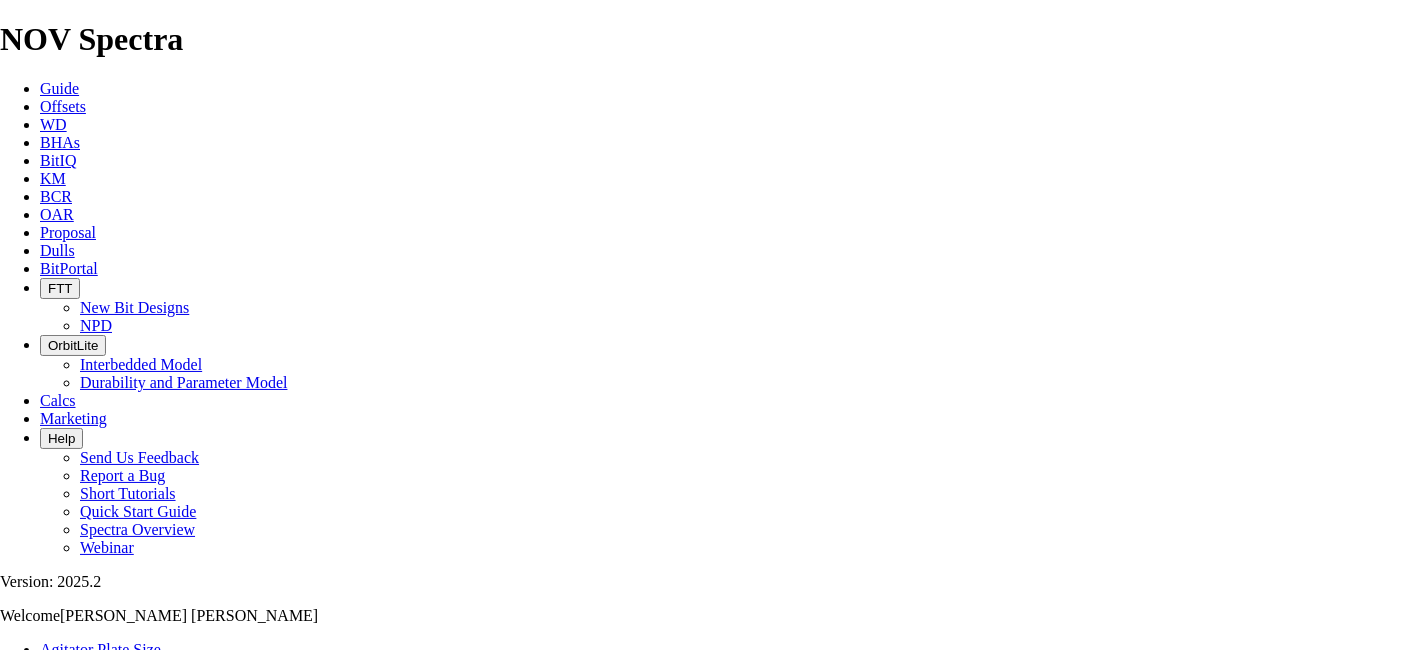 click on "Marketing" at bounding box center [73, 418] 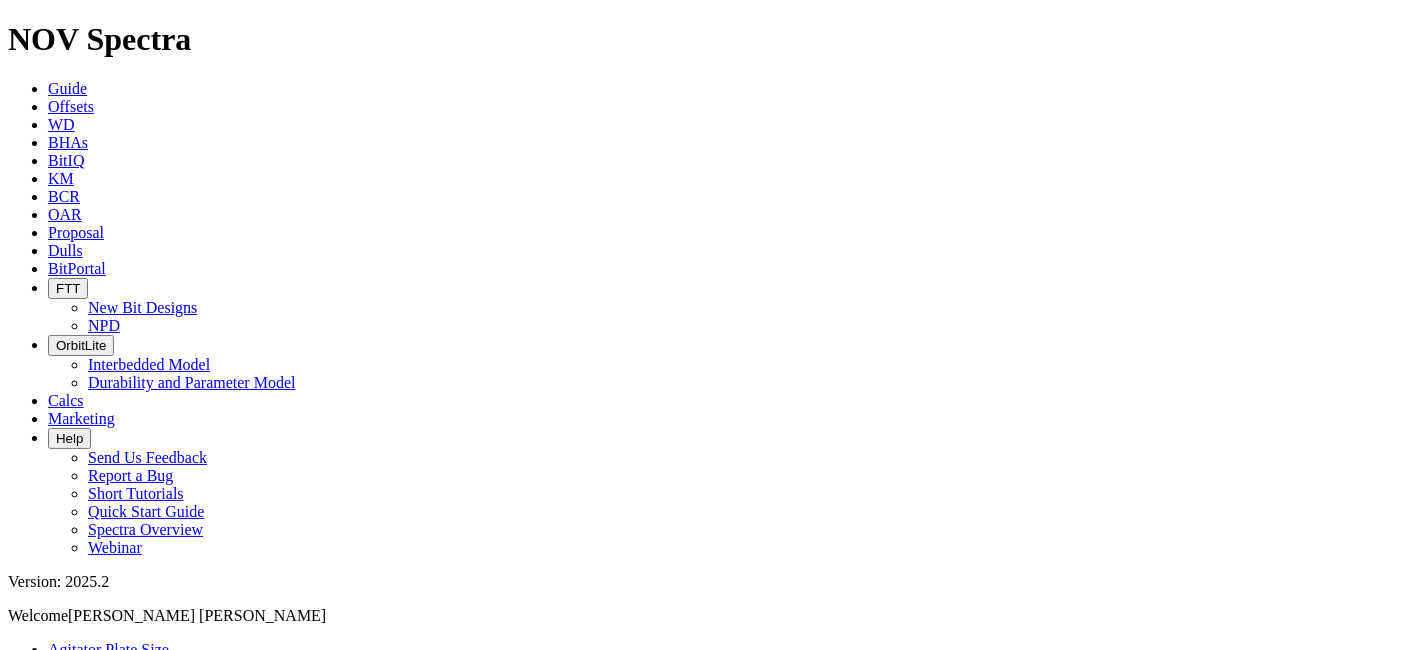 click on "Agitator Plate Size" at bounding box center (108, 649) 